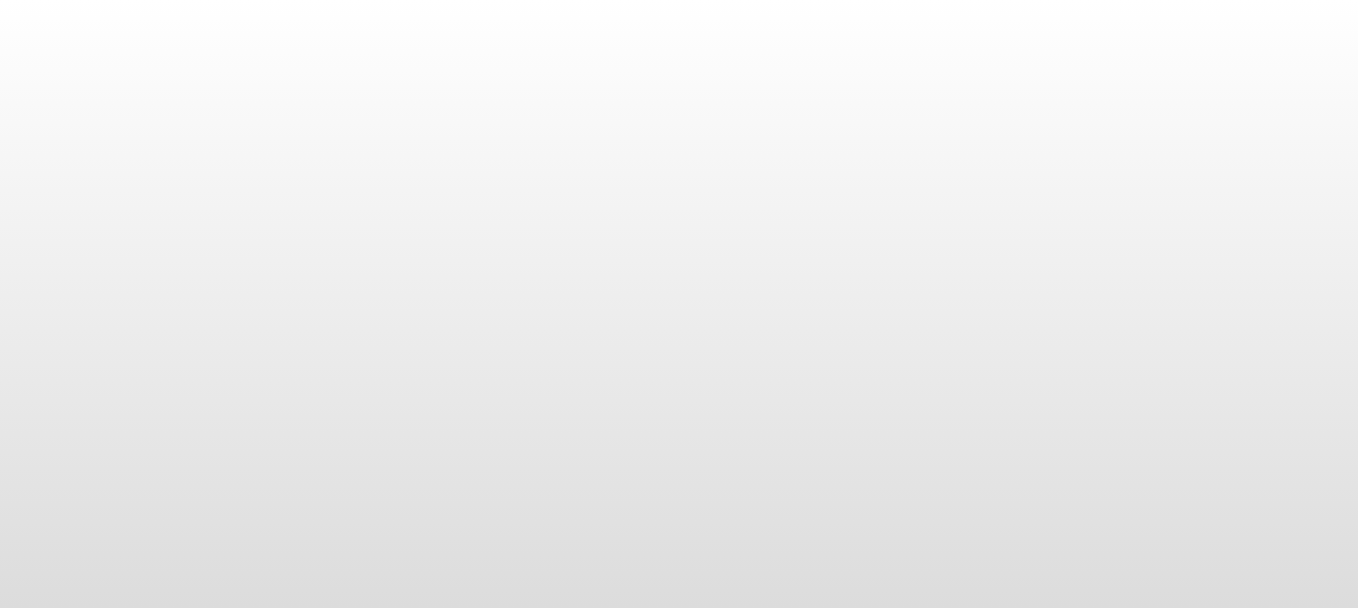 scroll, scrollTop: 0, scrollLeft: 0, axis: both 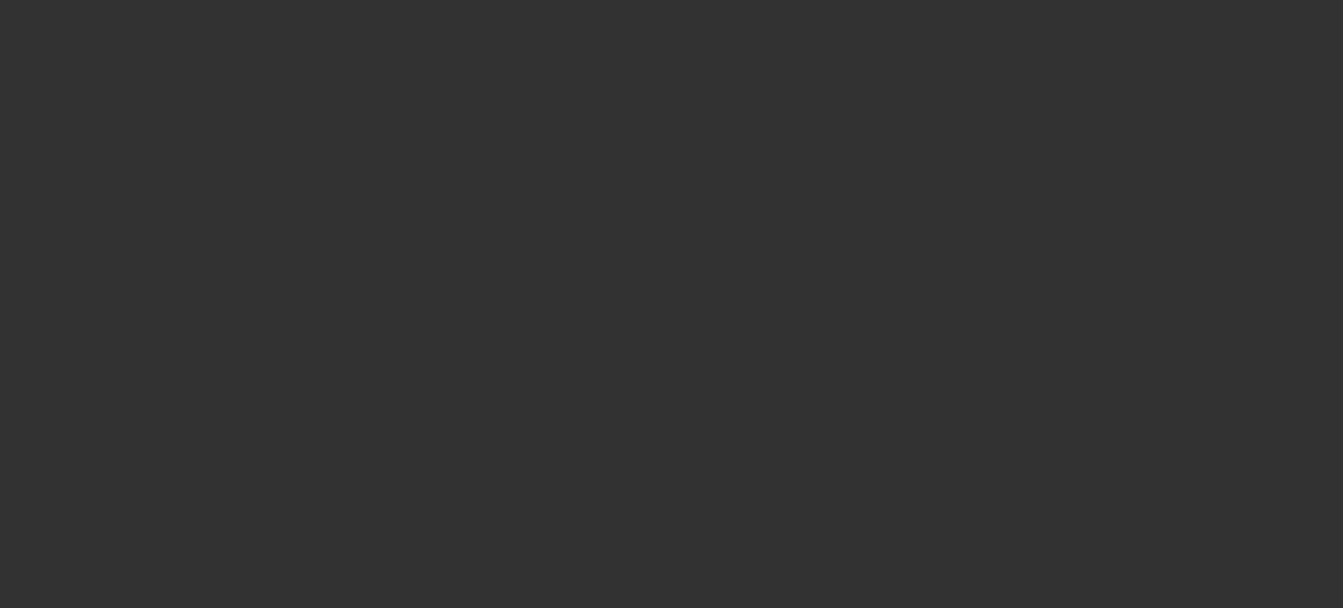 select on "0" 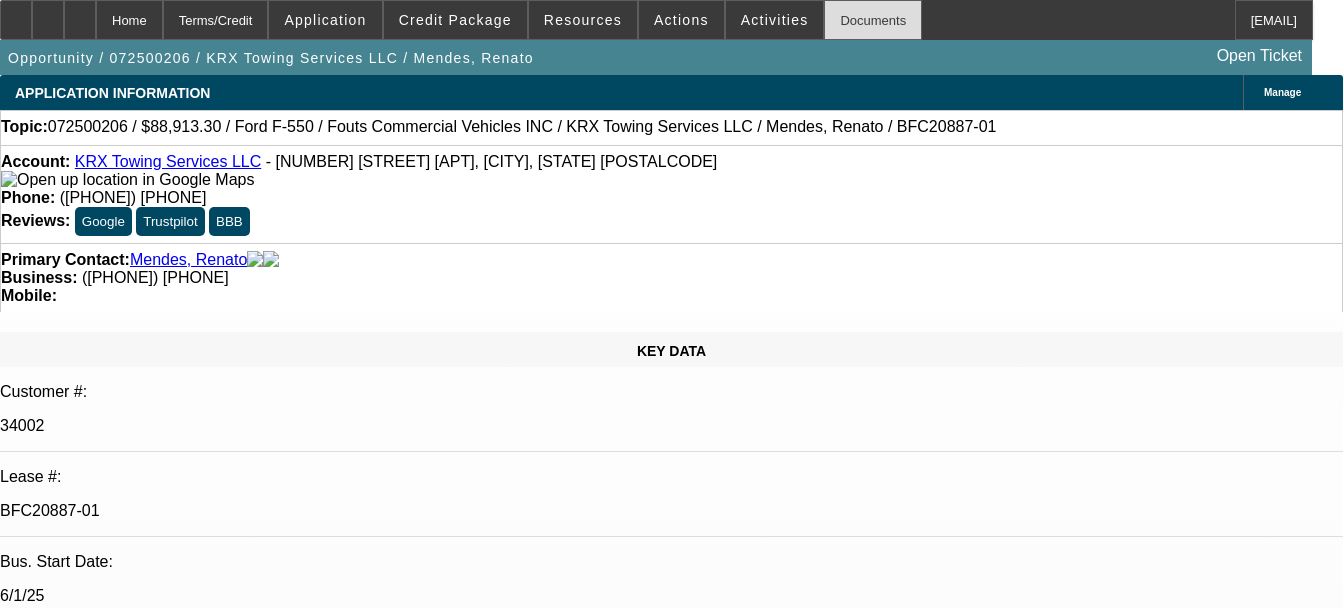click on "Documents" at bounding box center (873, 20) 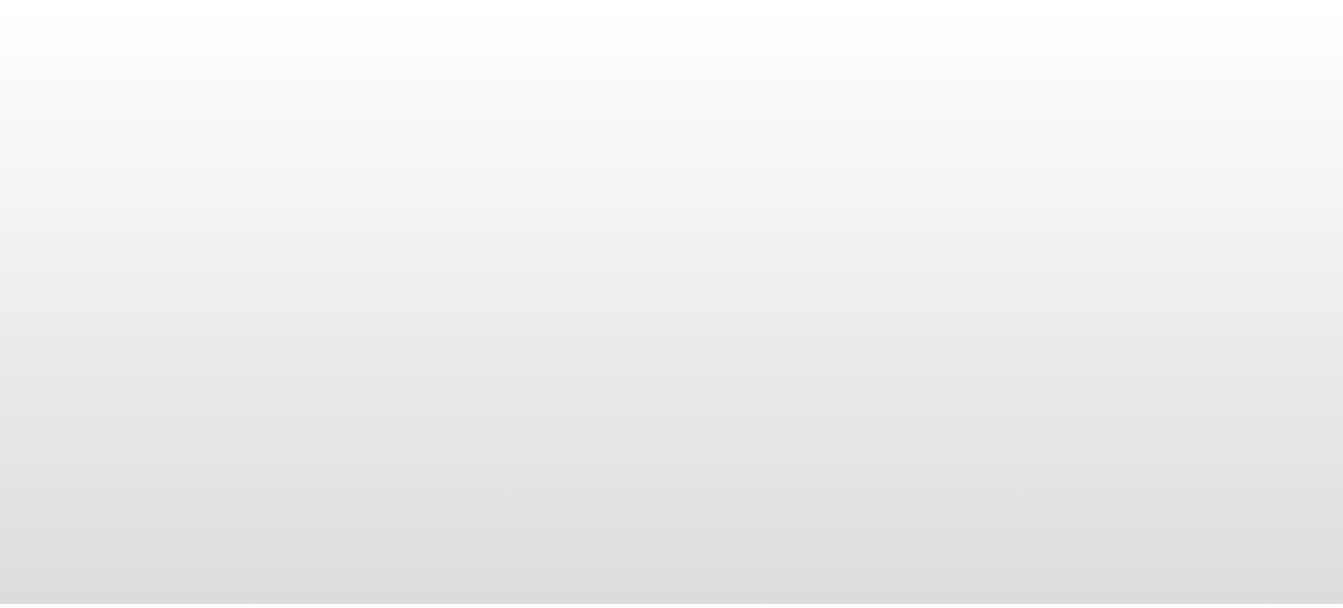 scroll, scrollTop: 0, scrollLeft: 0, axis: both 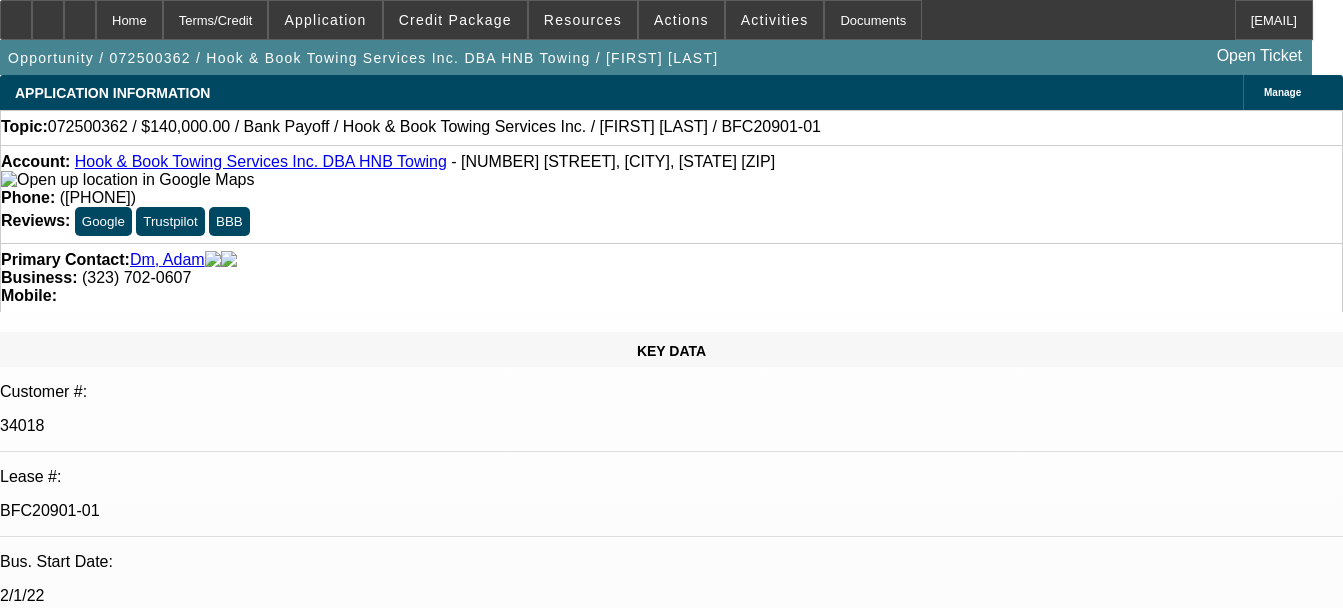 select on "0" 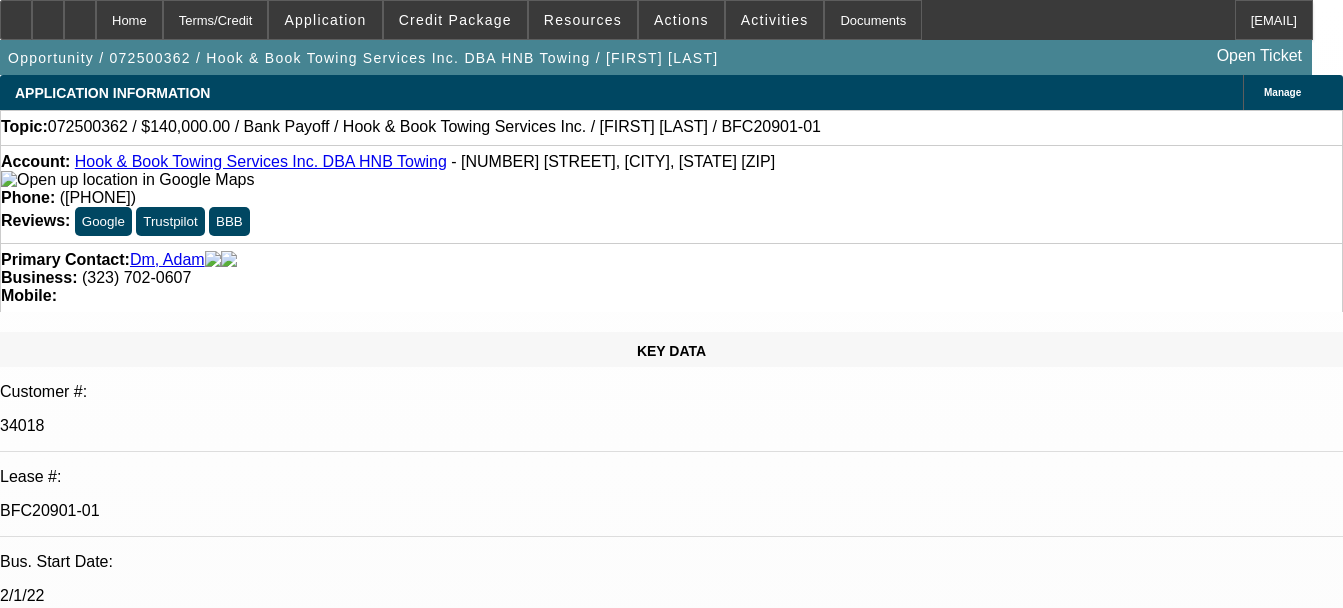 select on "1" 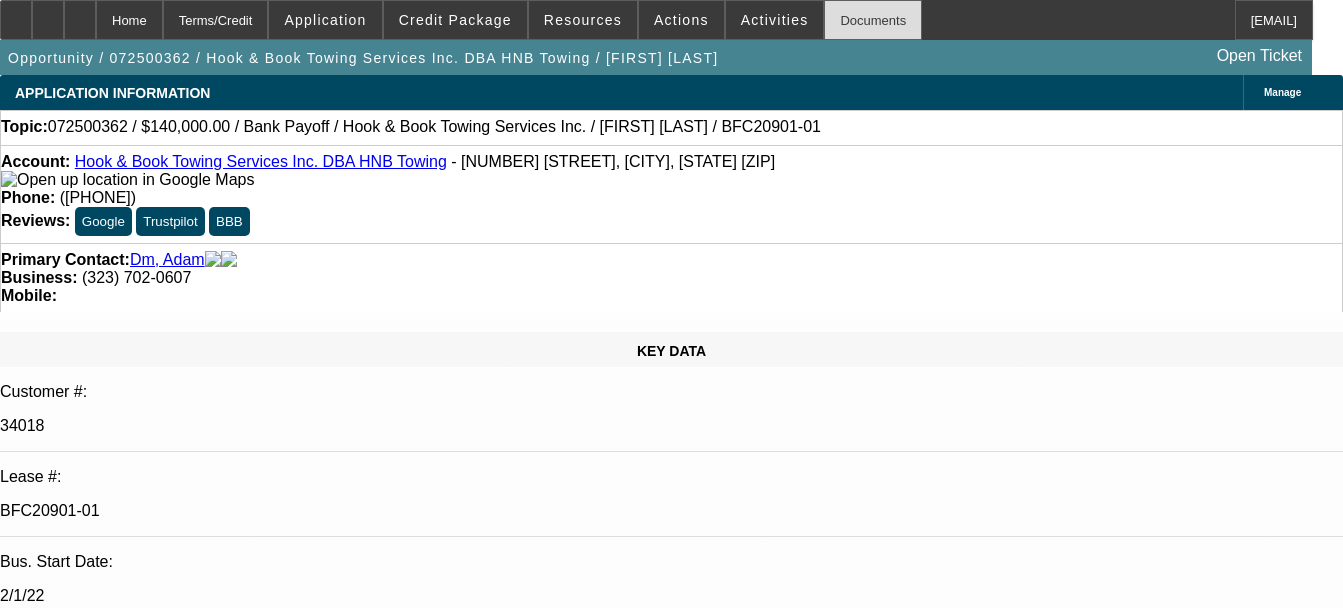 click on "Documents" at bounding box center [873, 20] 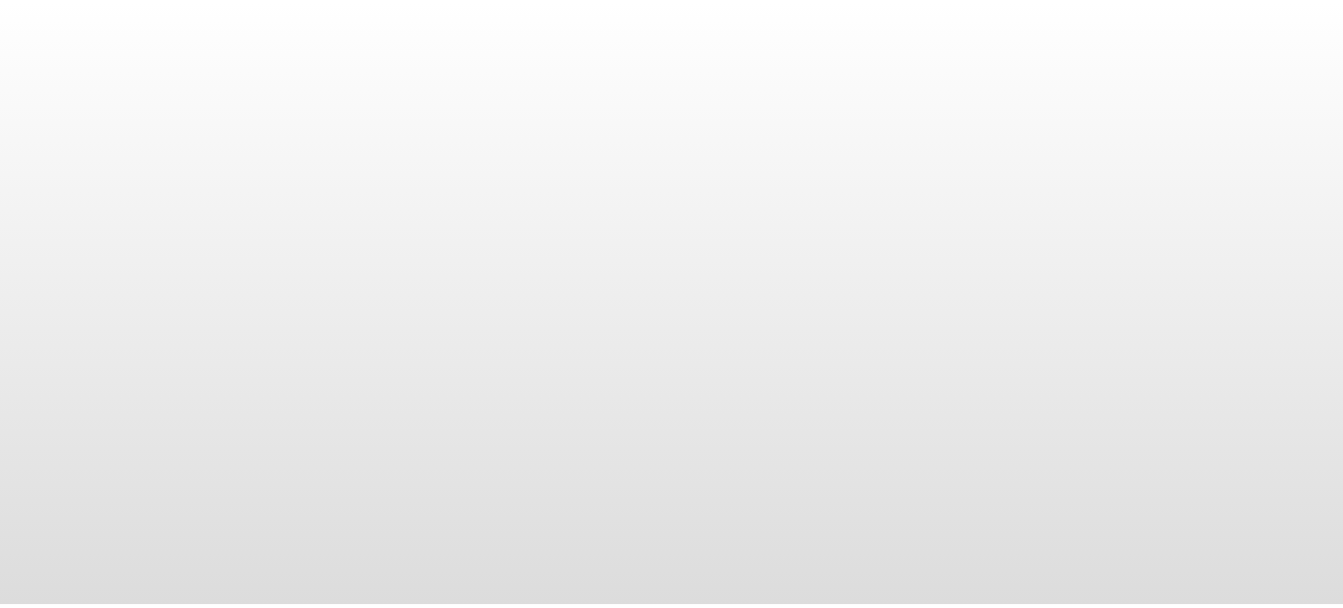 scroll, scrollTop: 0, scrollLeft: 0, axis: both 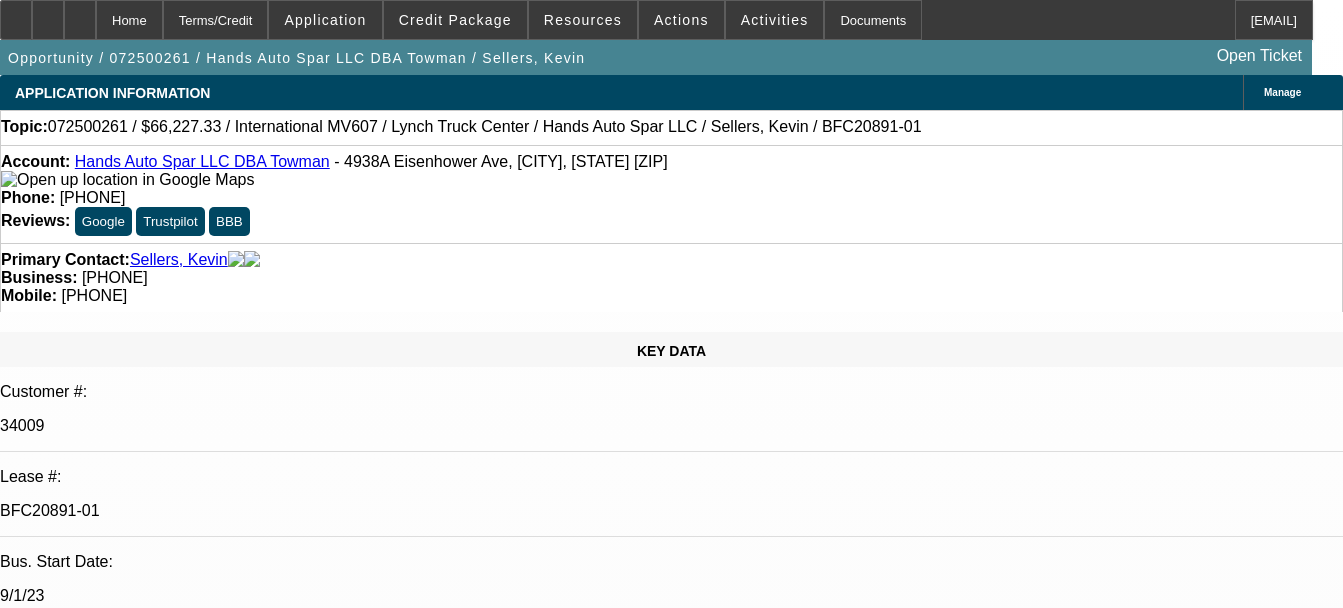 select on "0.15" 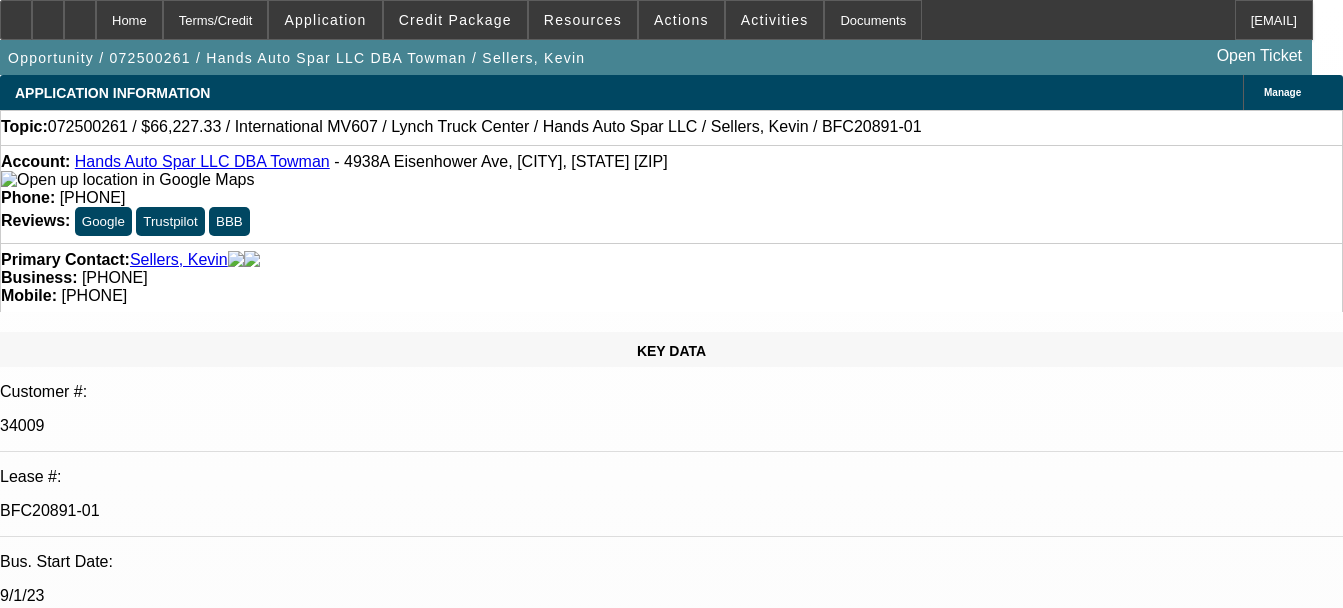 select on "1" 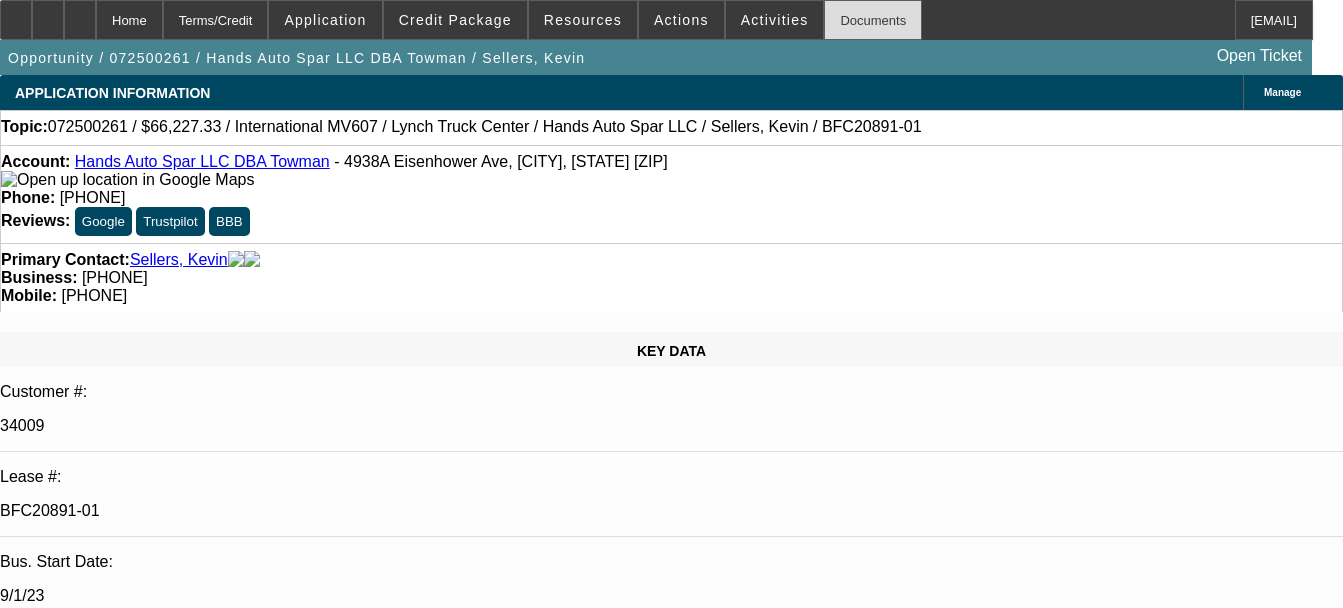 click on "Documents" at bounding box center [873, 20] 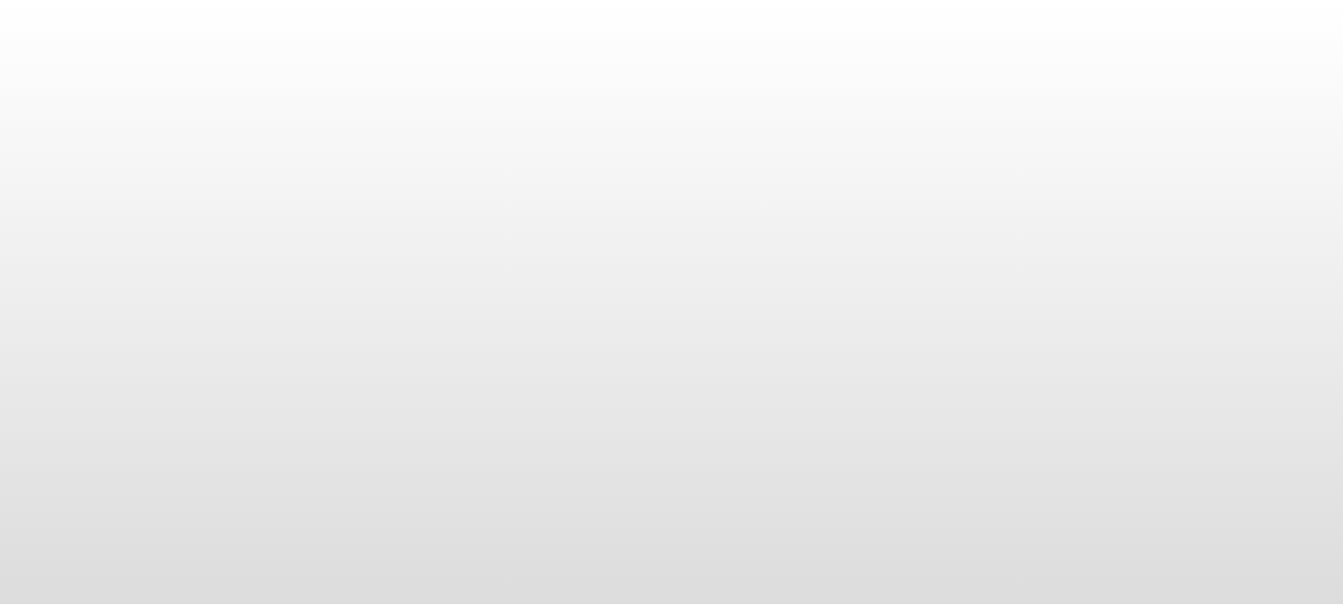 scroll, scrollTop: 0, scrollLeft: 0, axis: both 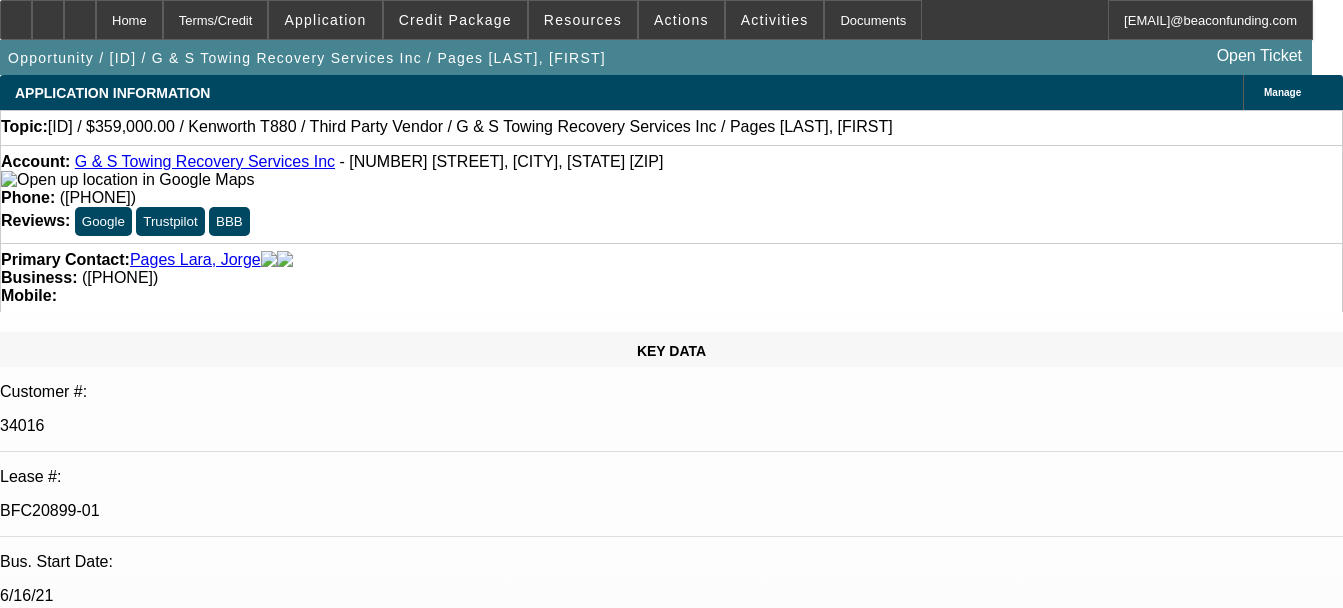 select on "0" 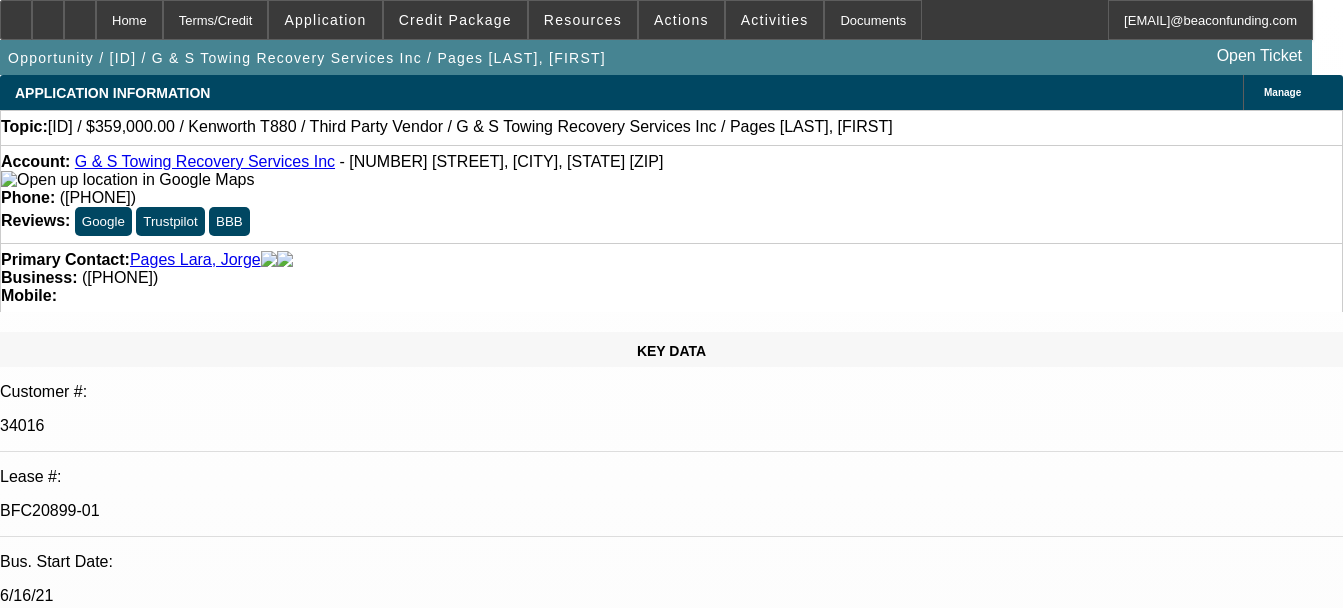 select on "1" 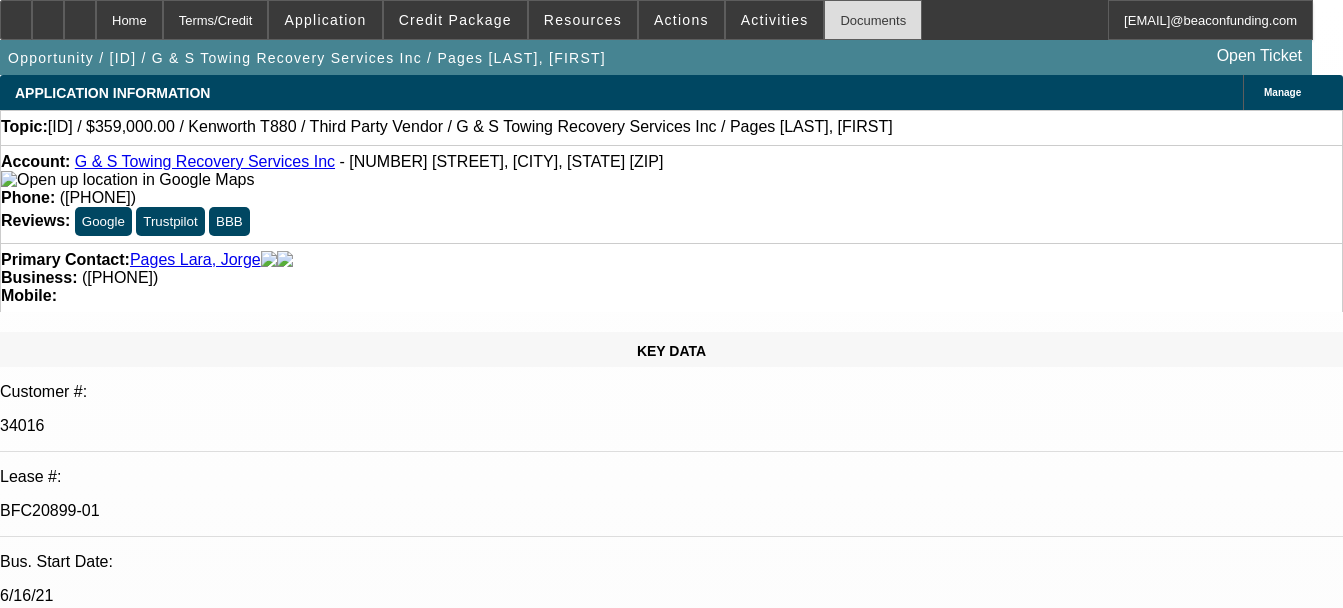 click on "Documents" at bounding box center (873, 20) 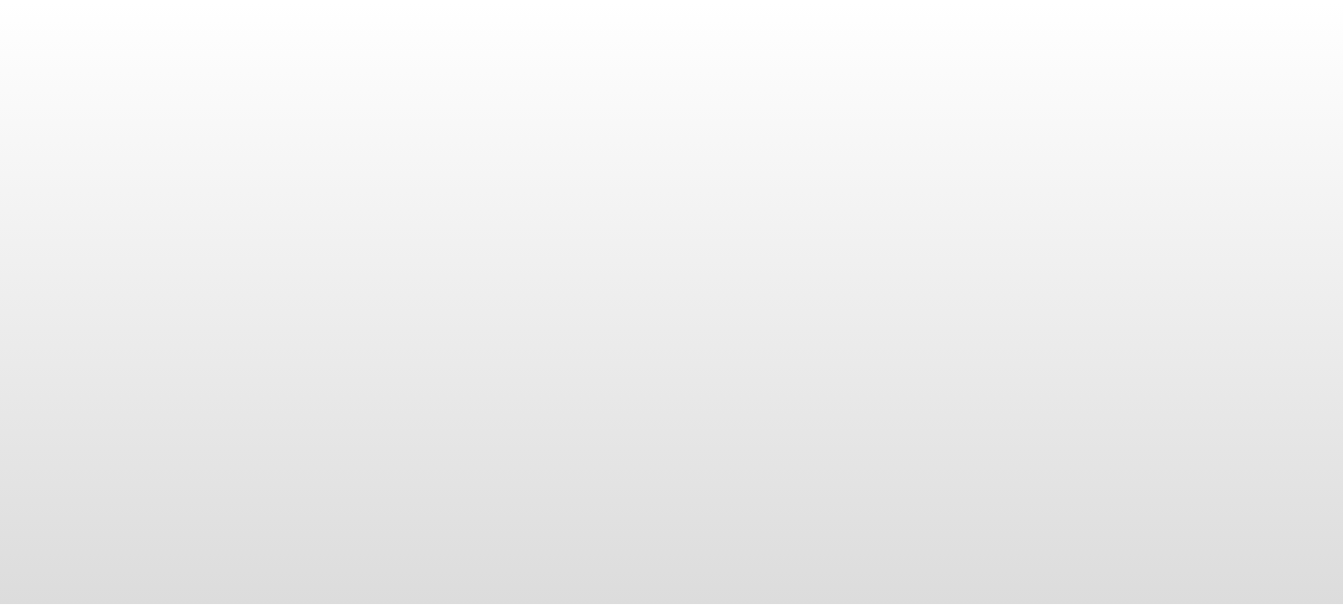 scroll, scrollTop: 0, scrollLeft: 0, axis: both 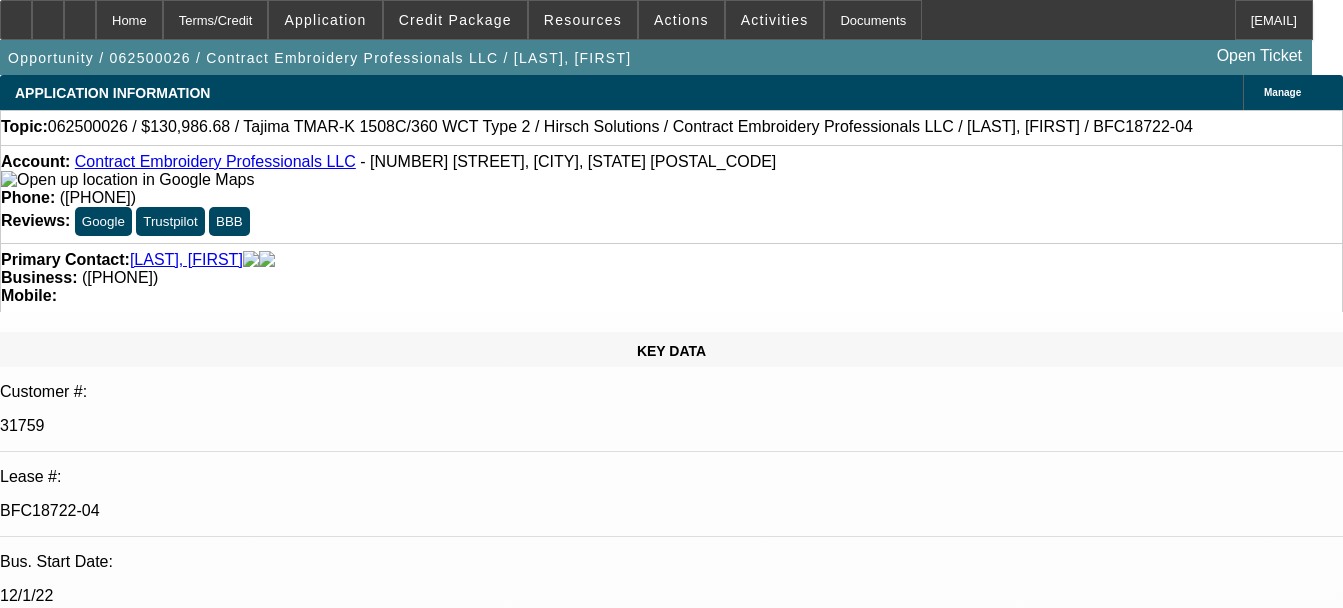 select on "0" 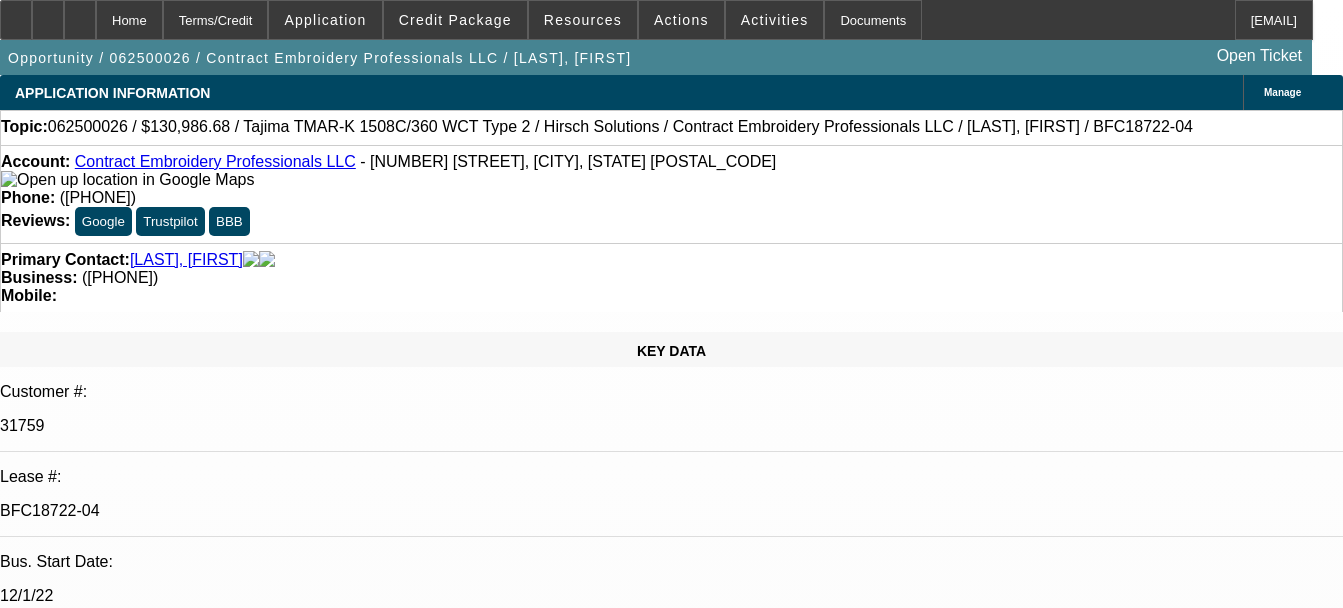 select on "1" 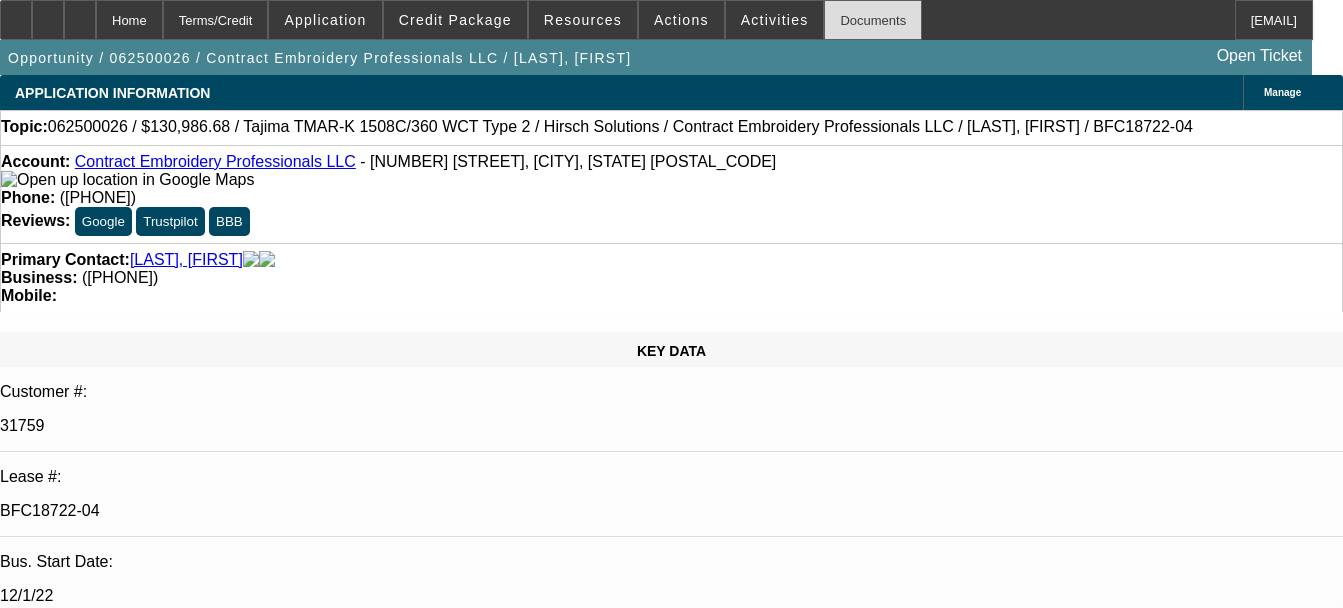 click on "Documents" at bounding box center (873, 20) 